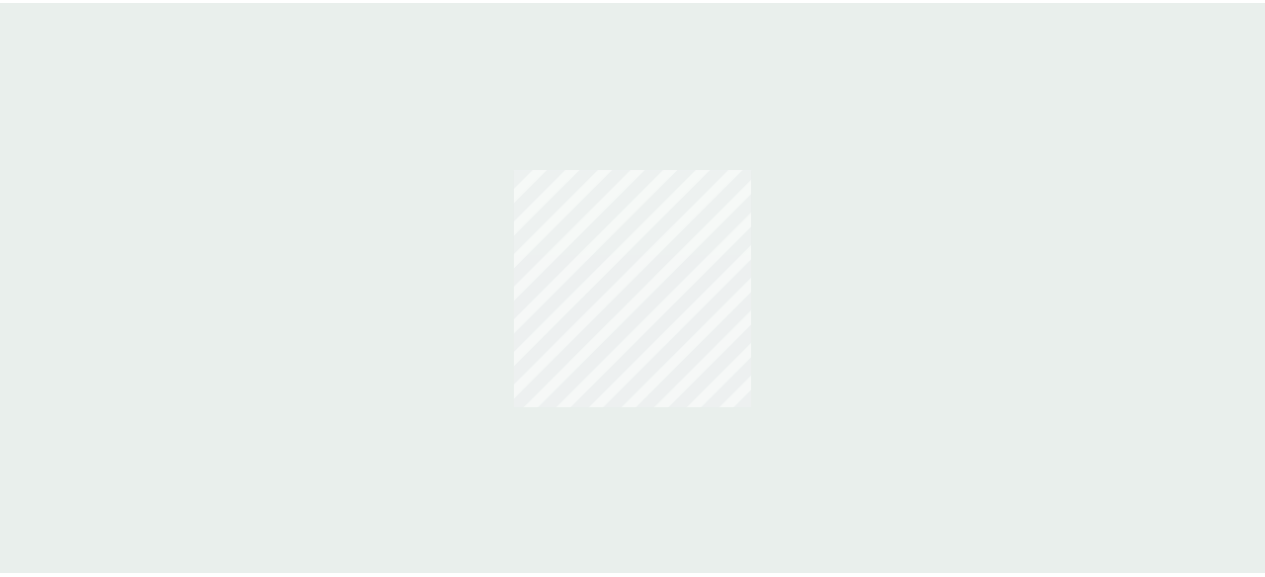 scroll, scrollTop: 0, scrollLeft: 0, axis: both 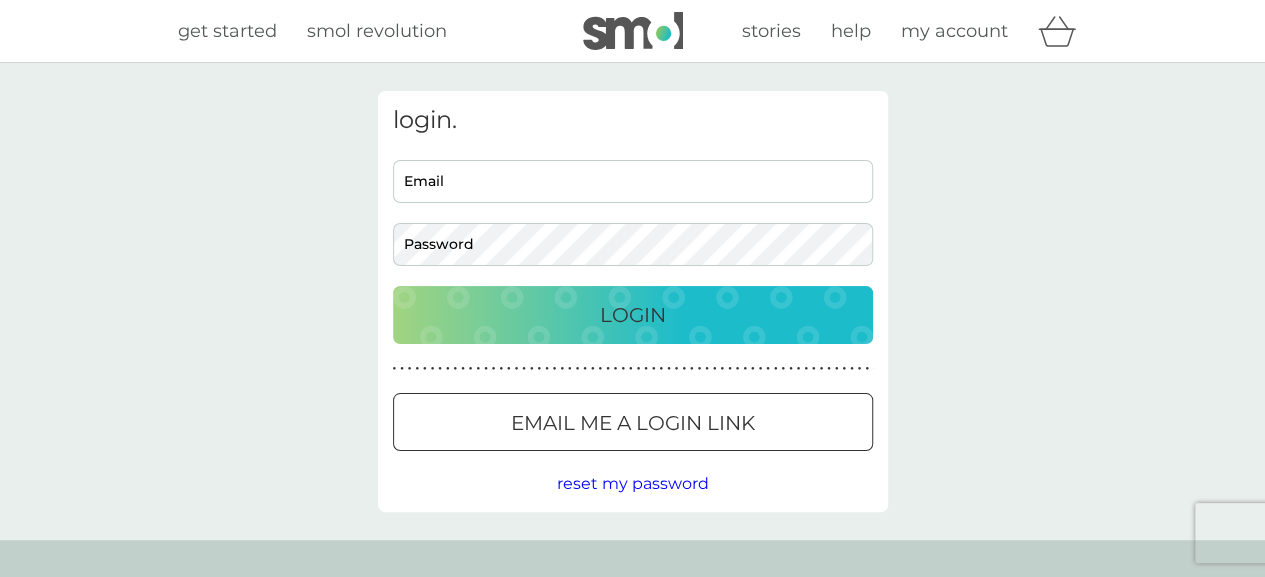 click on "Email" at bounding box center [633, 181] 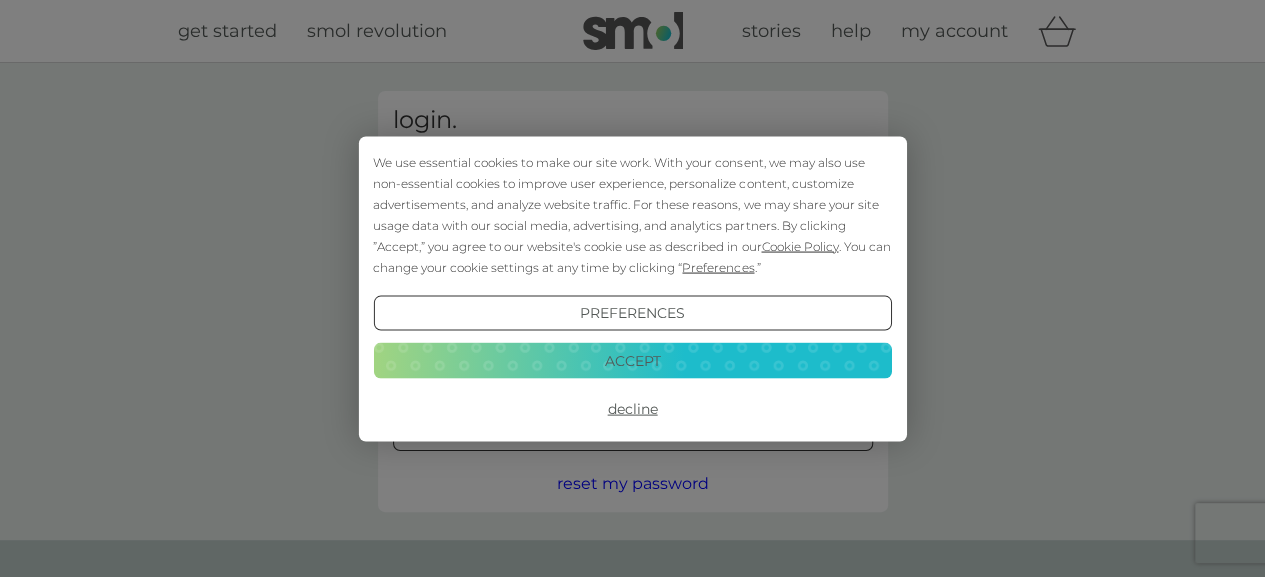 scroll, scrollTop: 0, scrollLeft: 0, axis: both 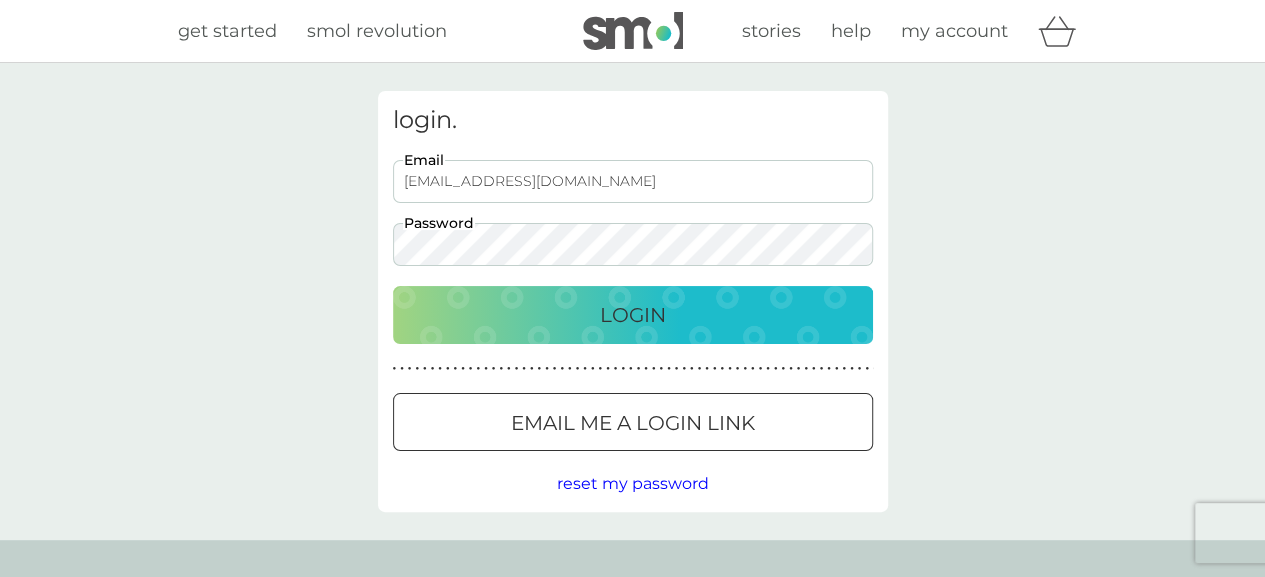 click on "Email me a login link" at bounding box center (633, 423) 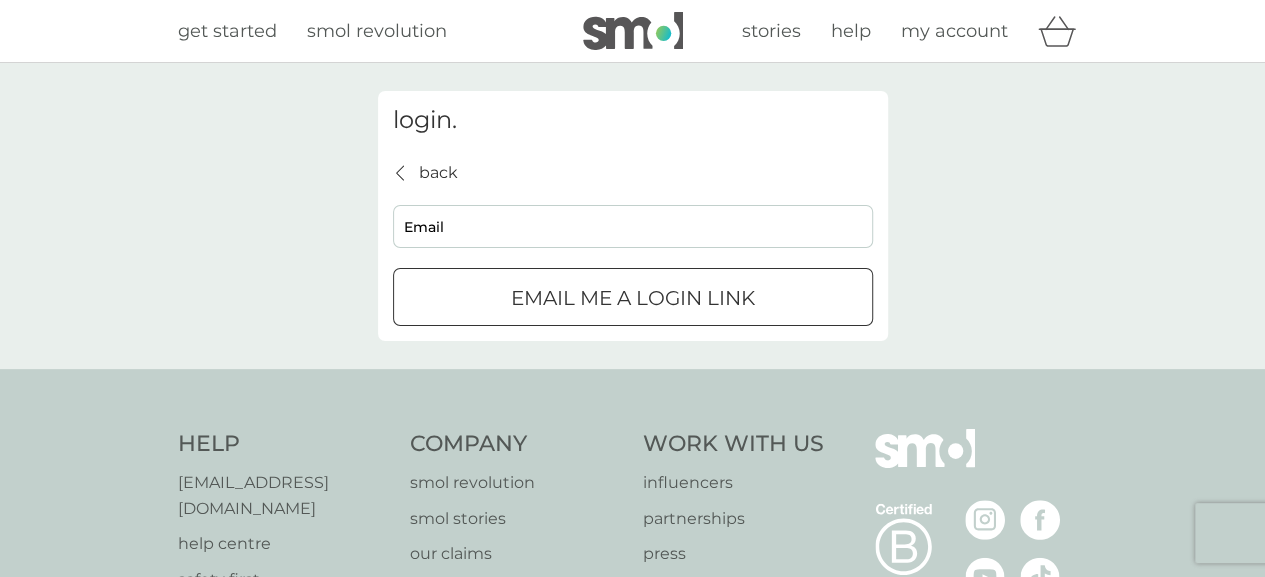 click on "Email" at bounding box center (633, 226) 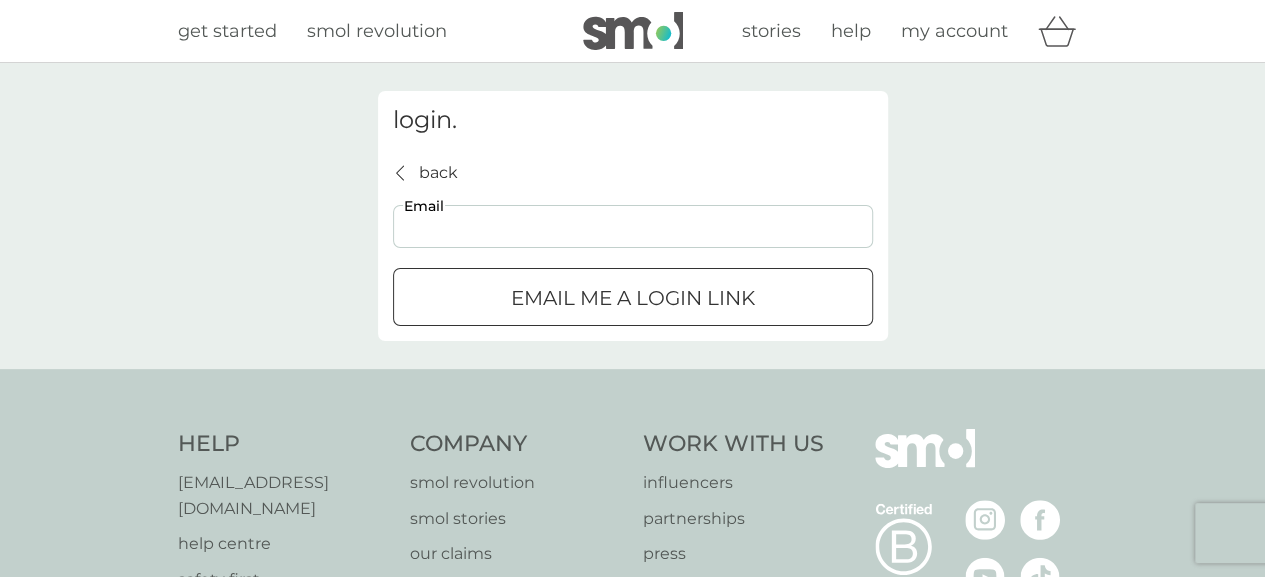 type on "melaniedunn@gmail.com" 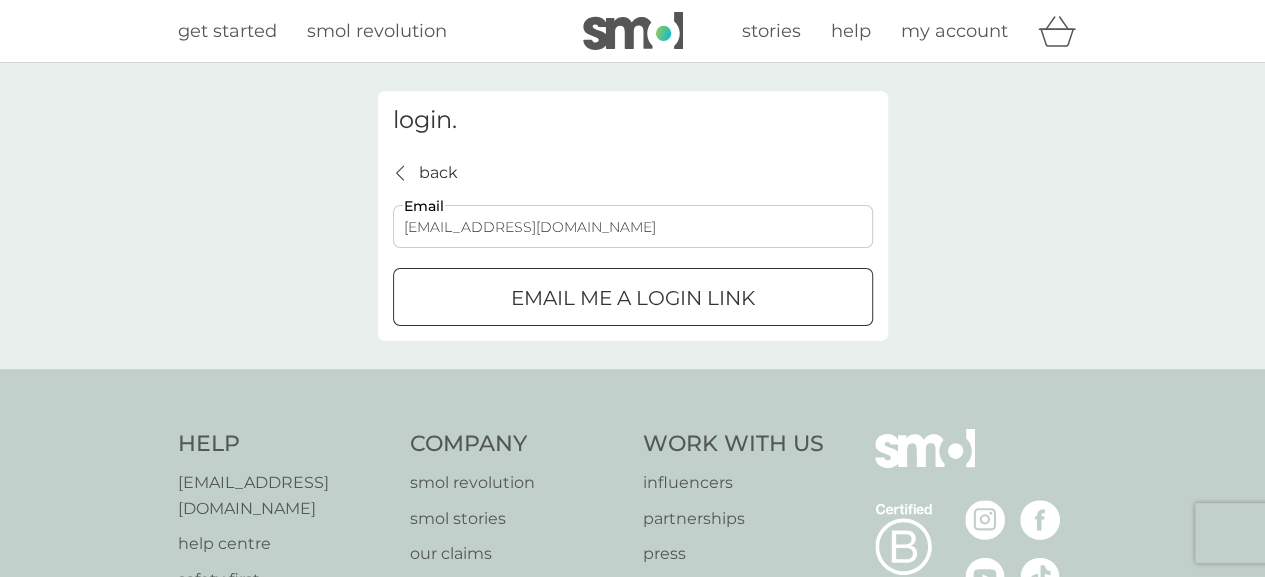 click on "Email me a login link" at bounding box center [633, 298] 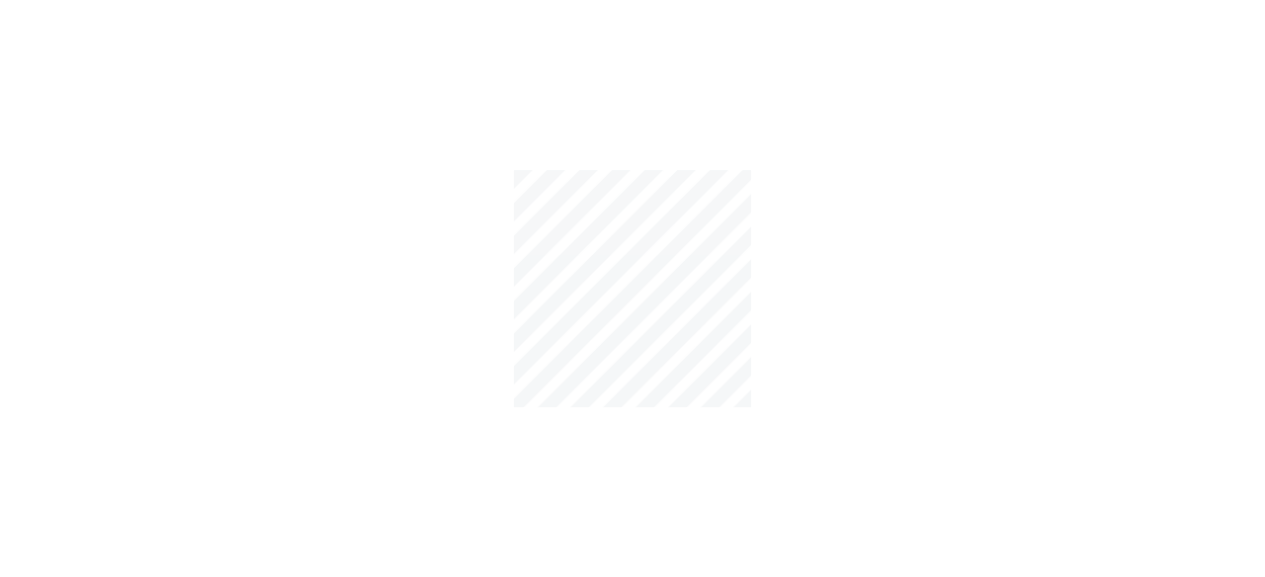 scroll, scrollTop: 0, scrollLeft: 0, axis: both 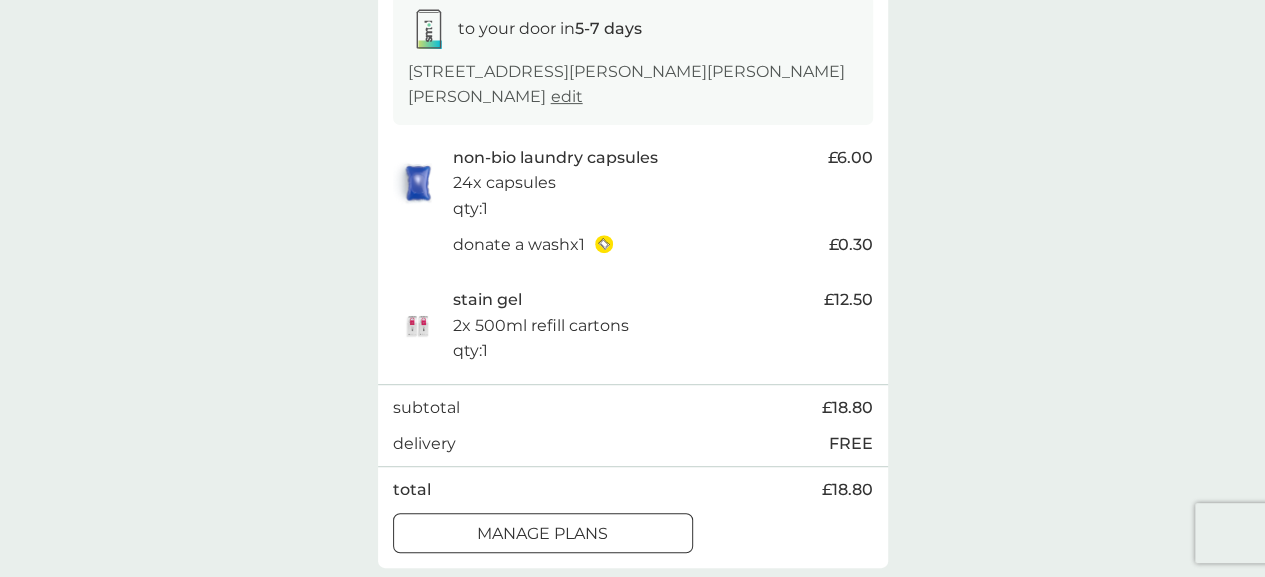 click on "manage plans" at bounding box center [542, 534] 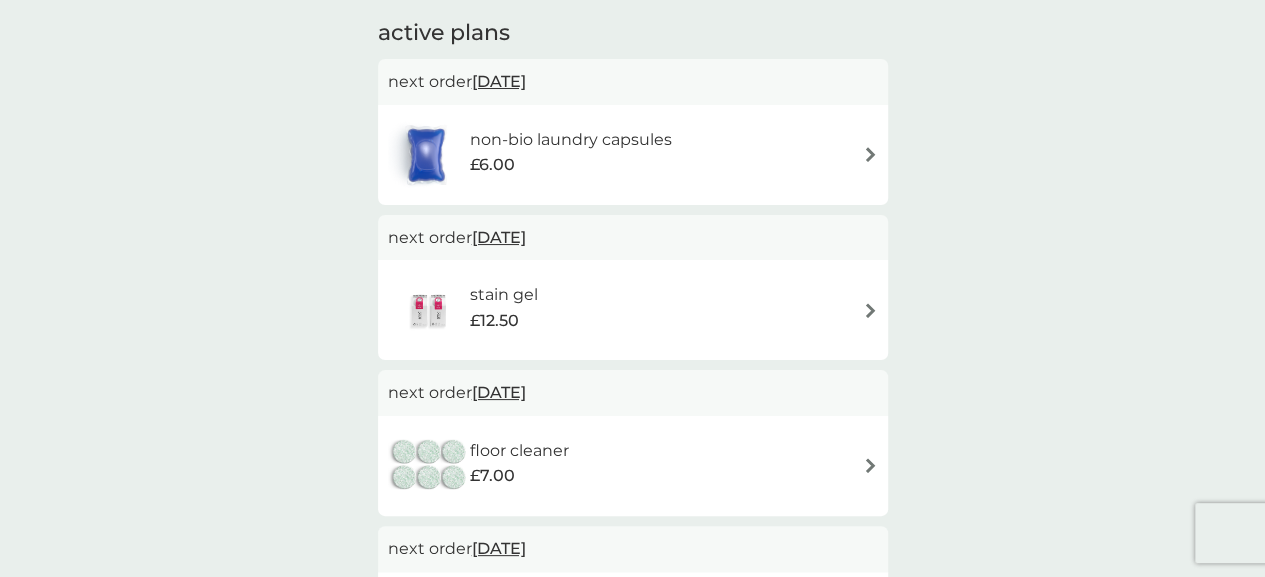 scroll, scrollTop: 364, scrollLeft: 0, axis: vertical 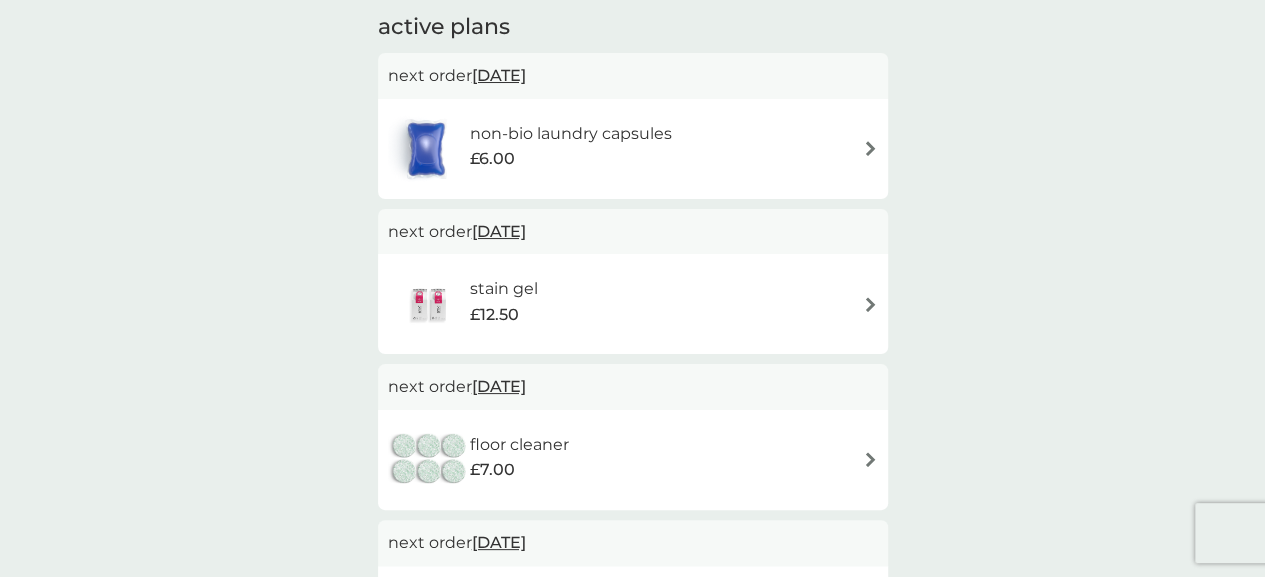 click on "stain gel £12.50" at bounding box center [633, 304] 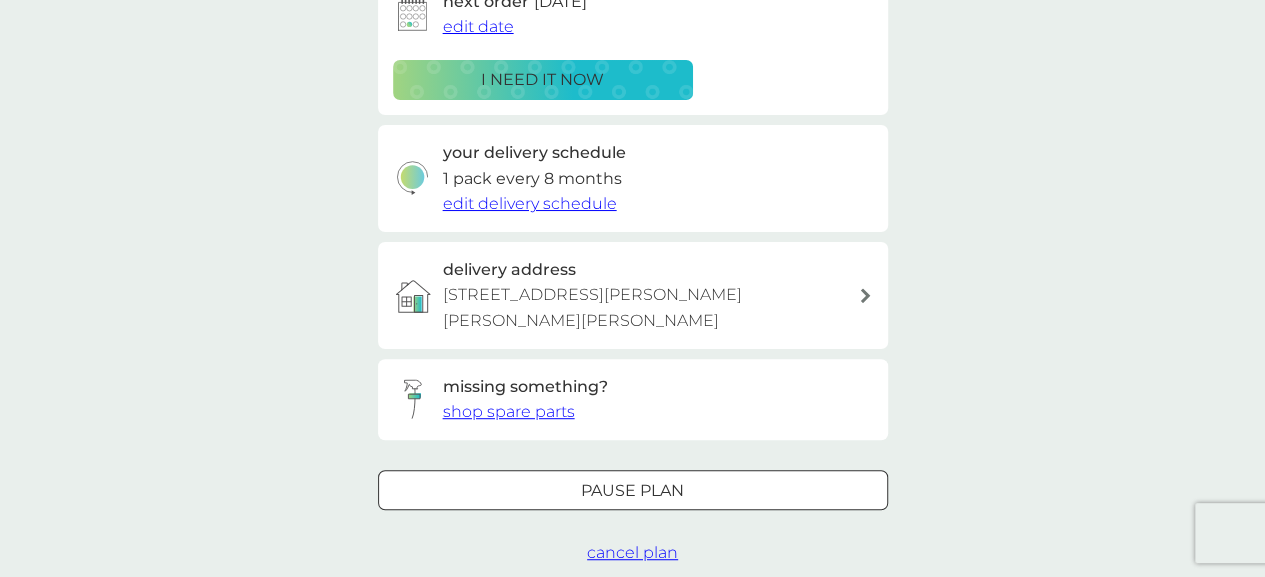 scroll, scrollTop: 0, scrollLeft: 0, axis: both 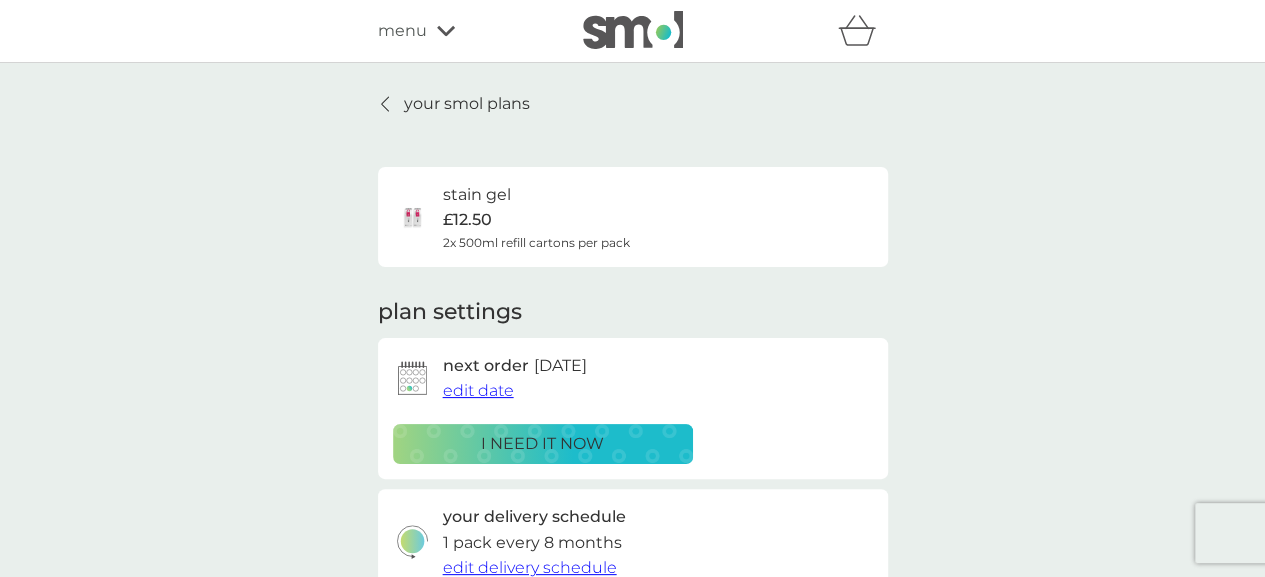 click 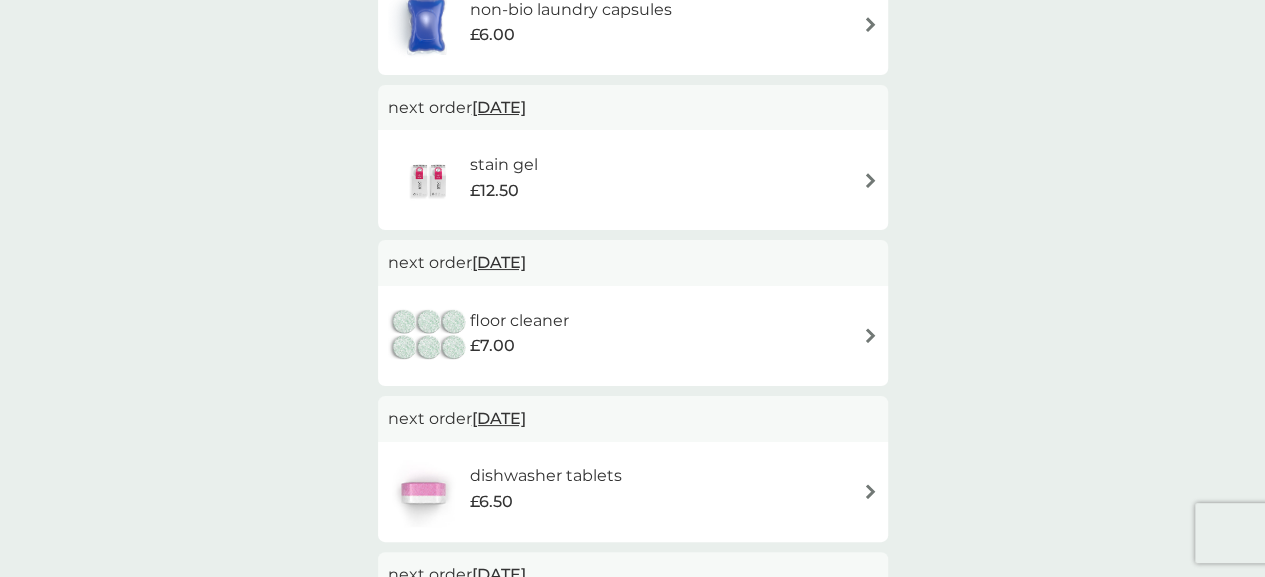 scroll, scrollTop: 501, scrollLeft: 0, axis: vertical 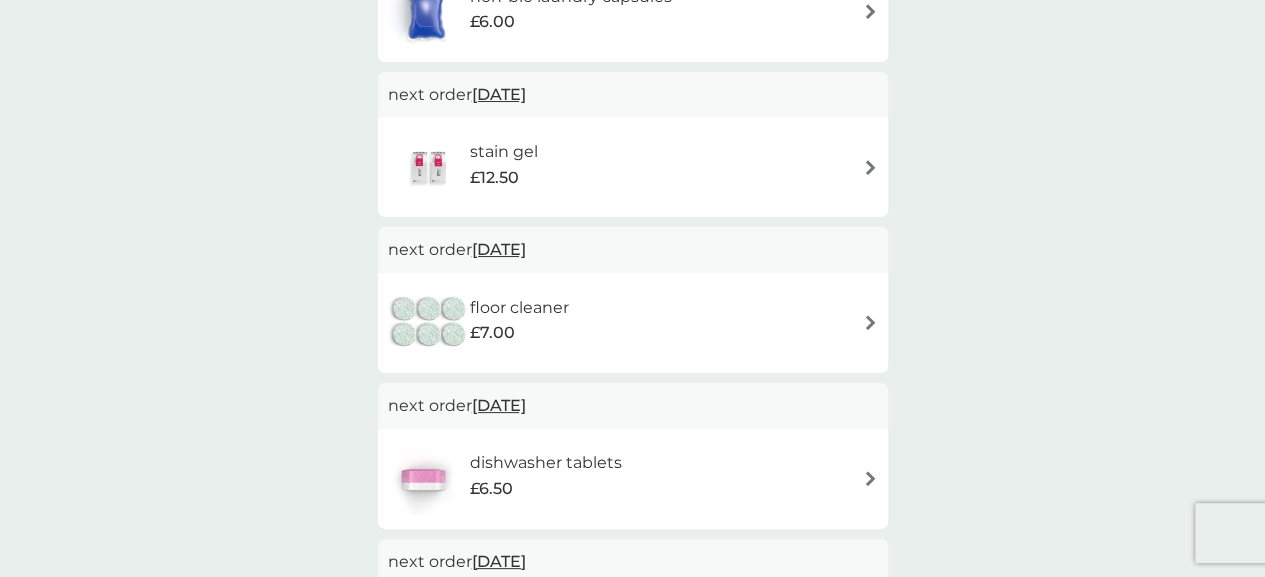 click at bounding box center (870, 322) 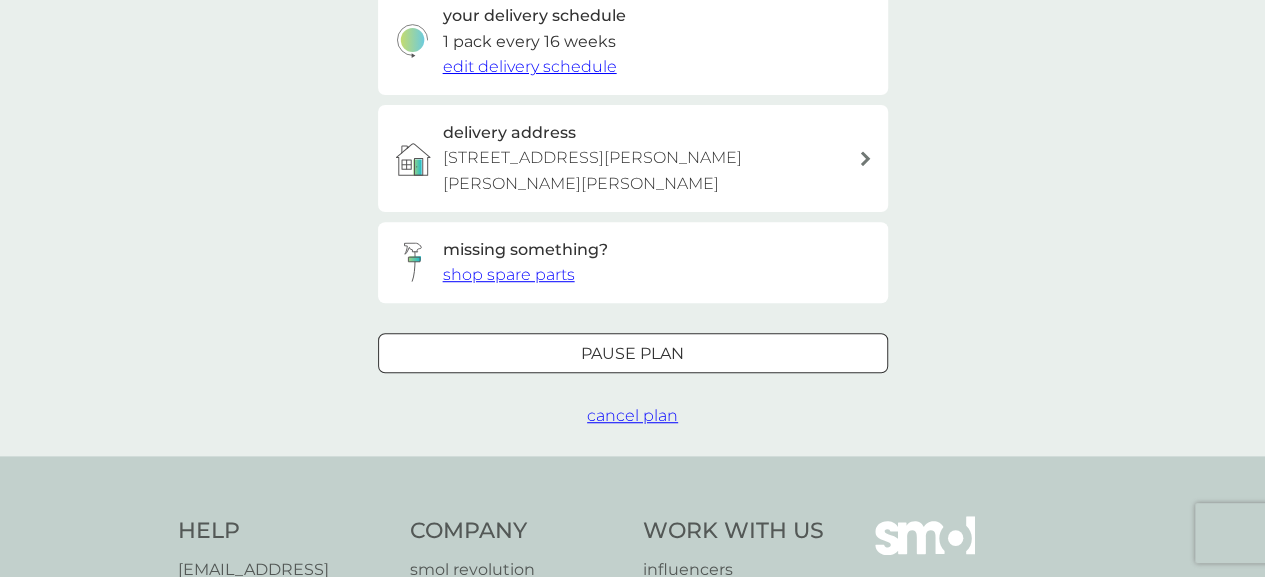 scroll, scrollTop: 0, scrollLeft: 0, axis: both 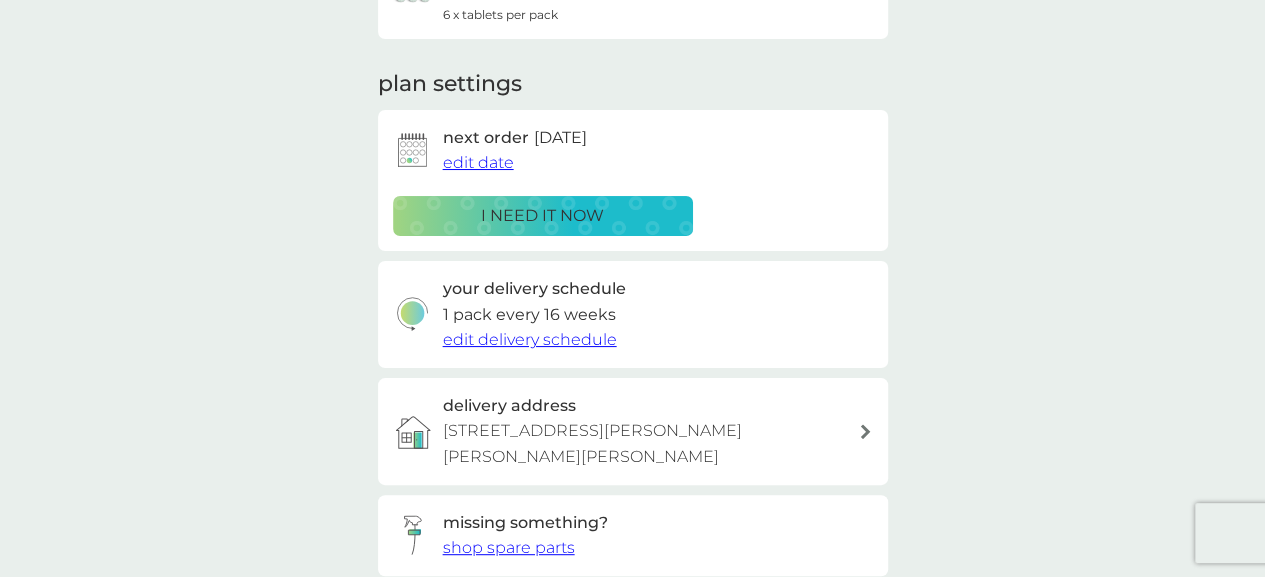 click on "edit delivery schedule" at bounding box center (530, 339) 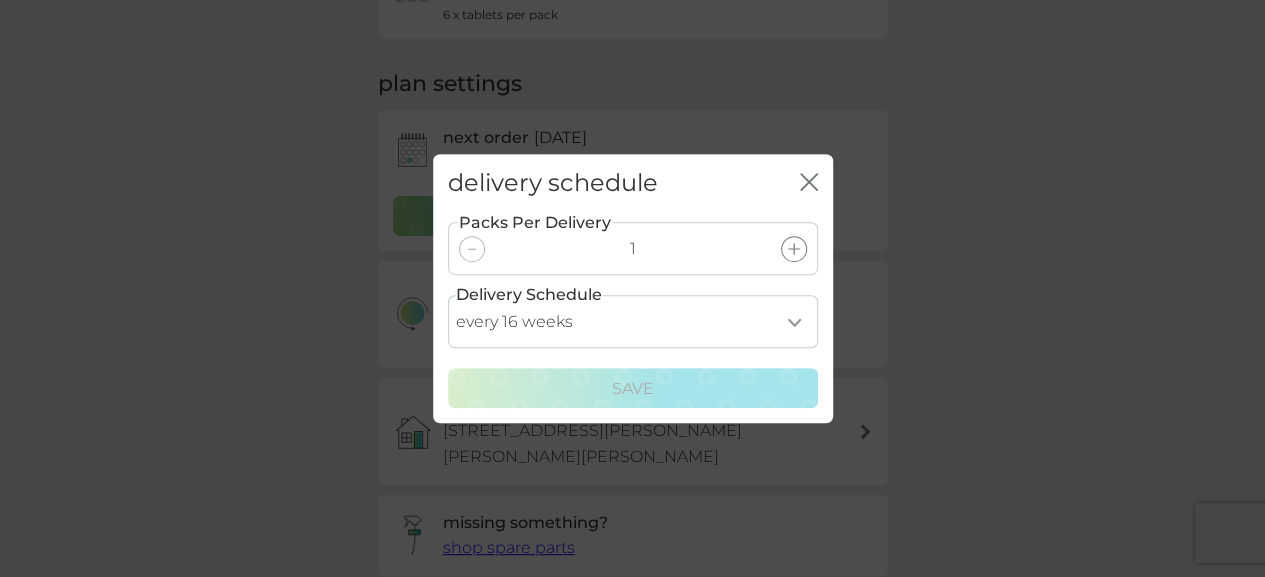 click on "close" 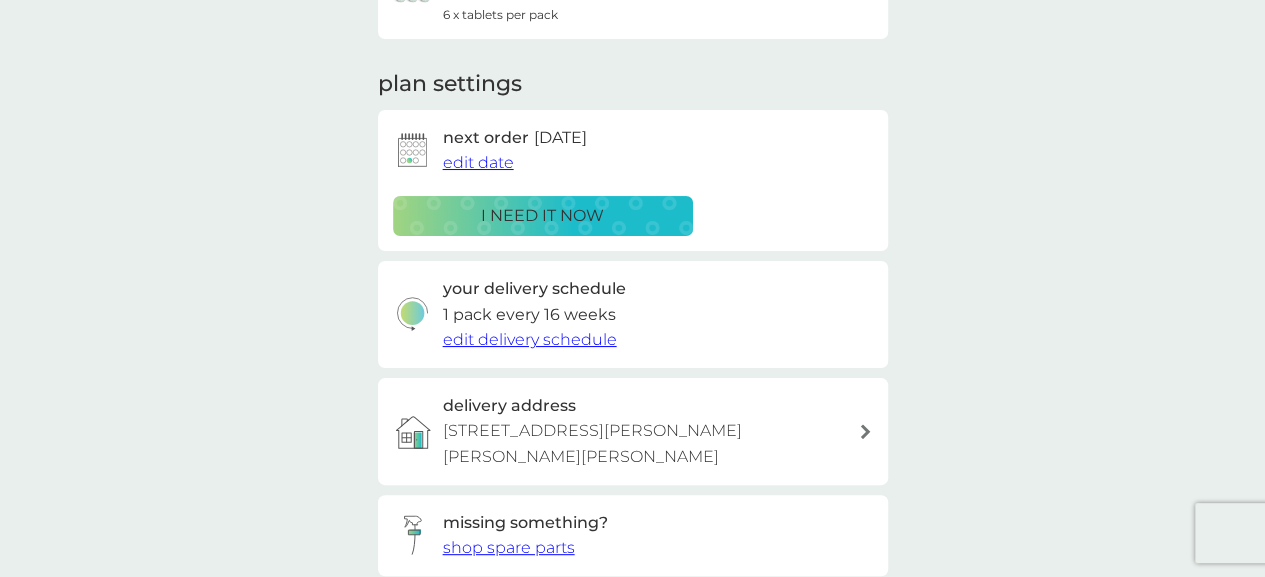 click on "edit date" at bounding box center [478, 162] 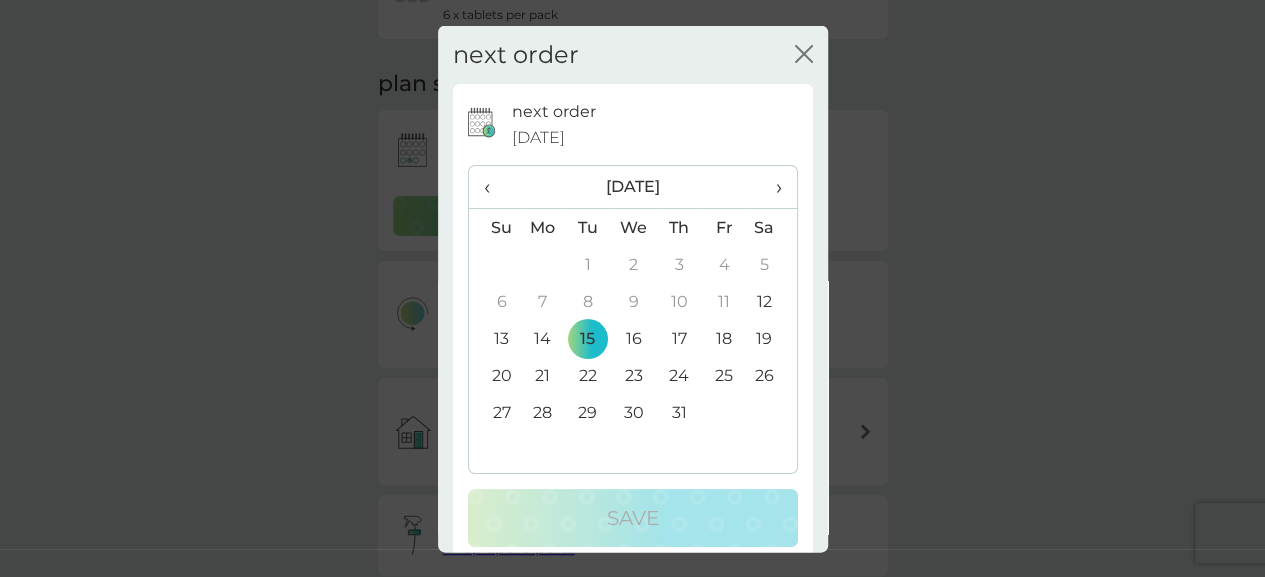 click on "›" at bounding box center (771, 187) 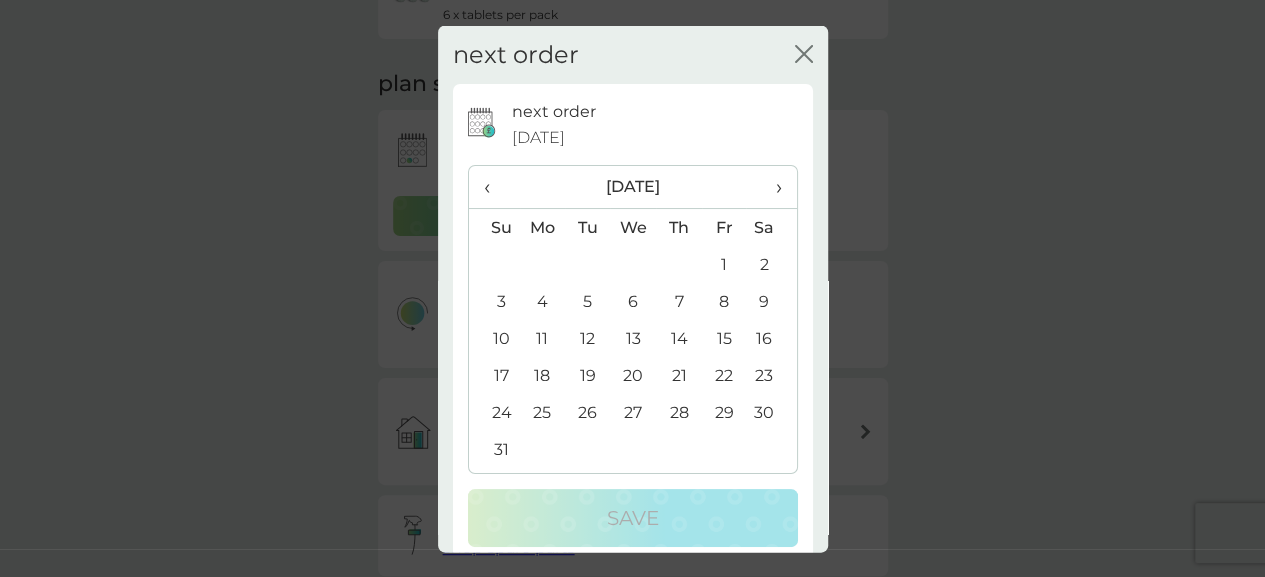 click on "›" at bounding box center (771, 187) 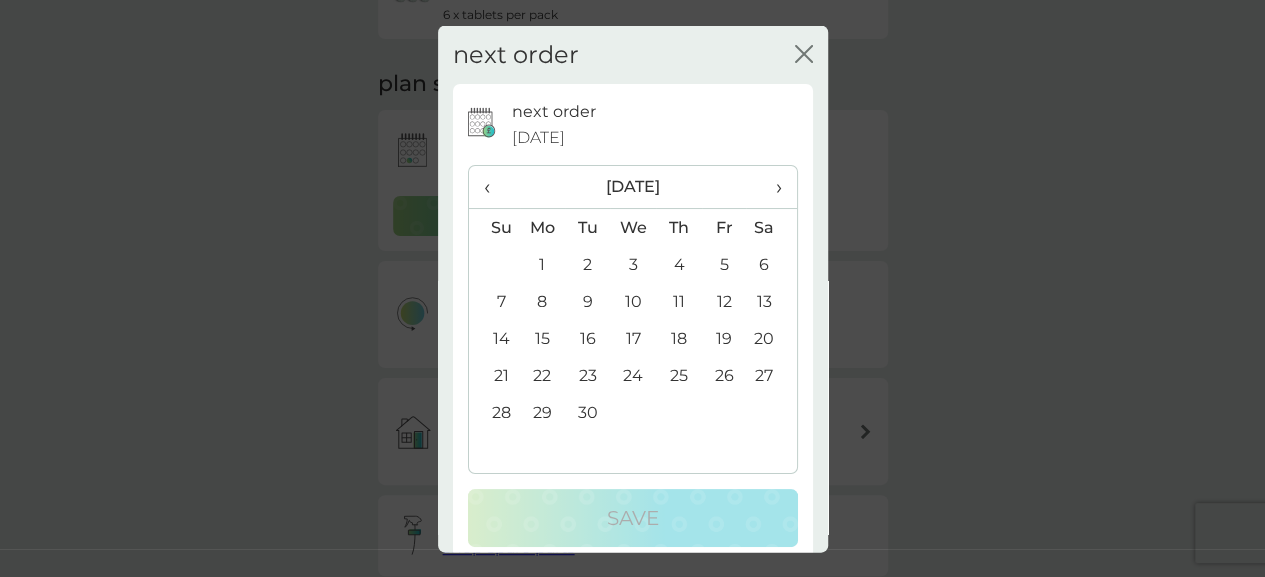 click on "15" at bounding box center [543, 338] 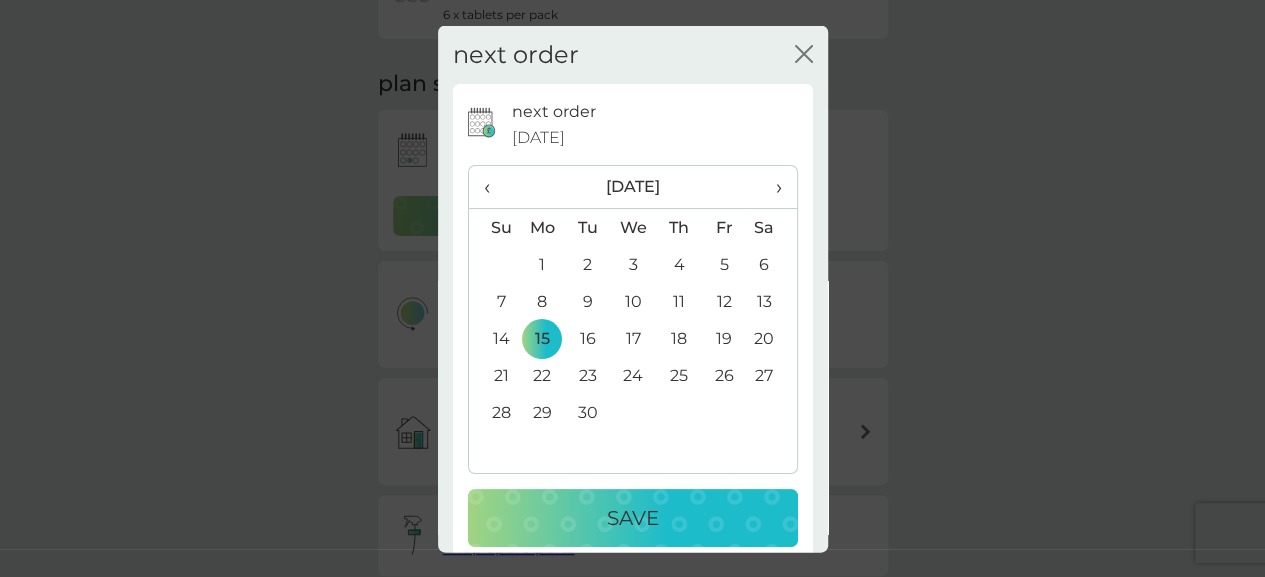 click on "Save" at bounding box center (633, 518) 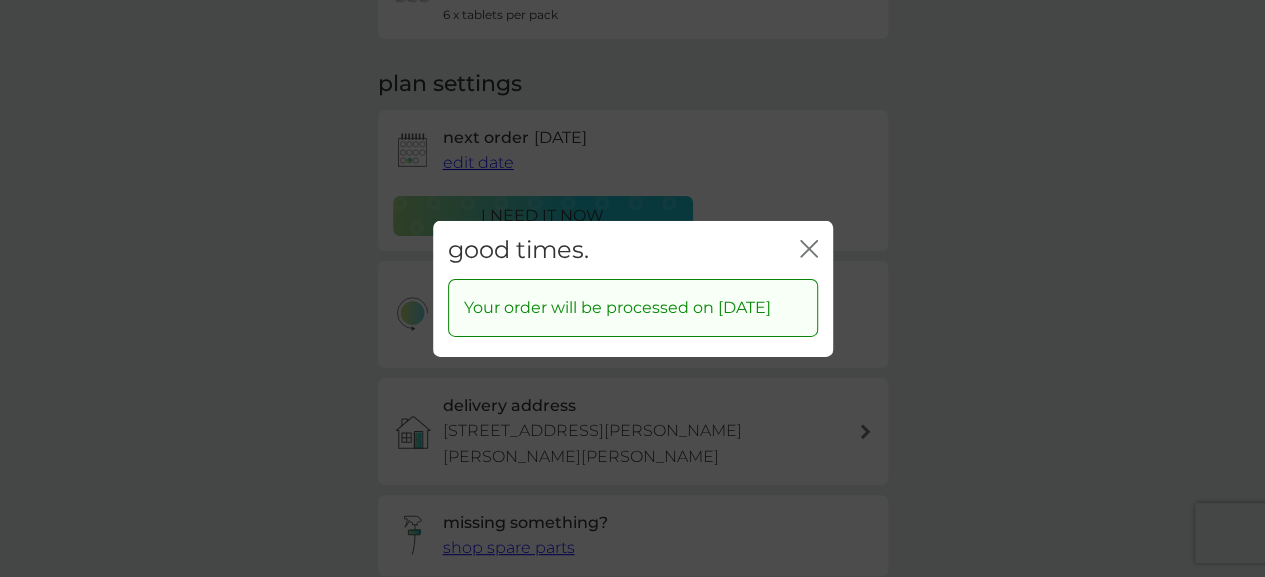 click on "close" 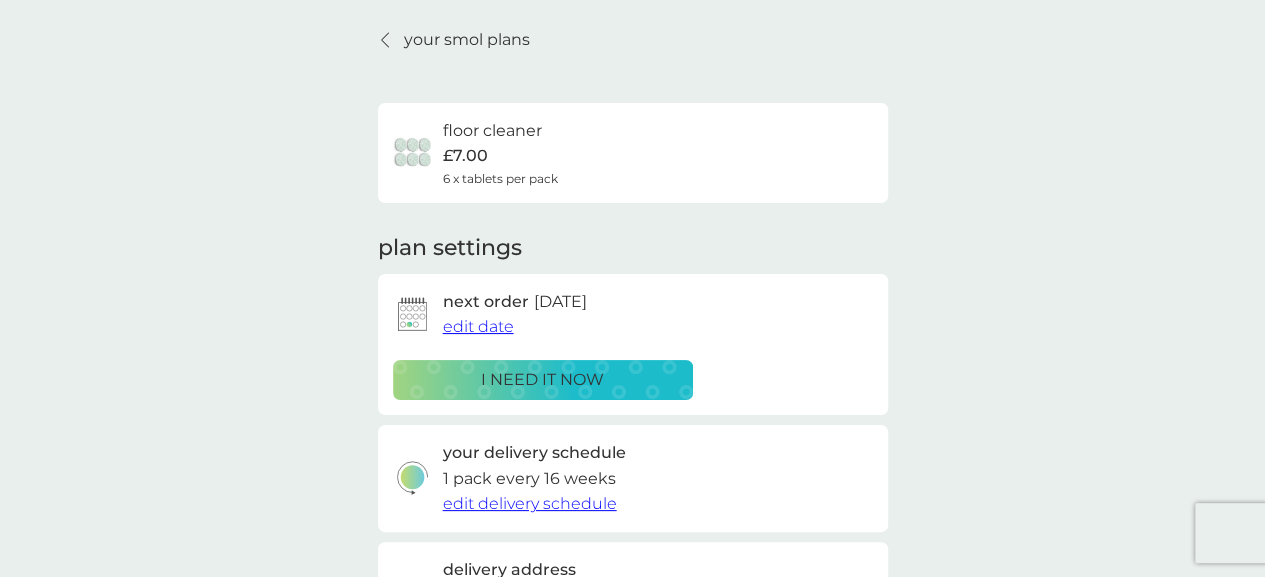 scroll, scrollTop: 0, scrollLeft: 0, axis: both 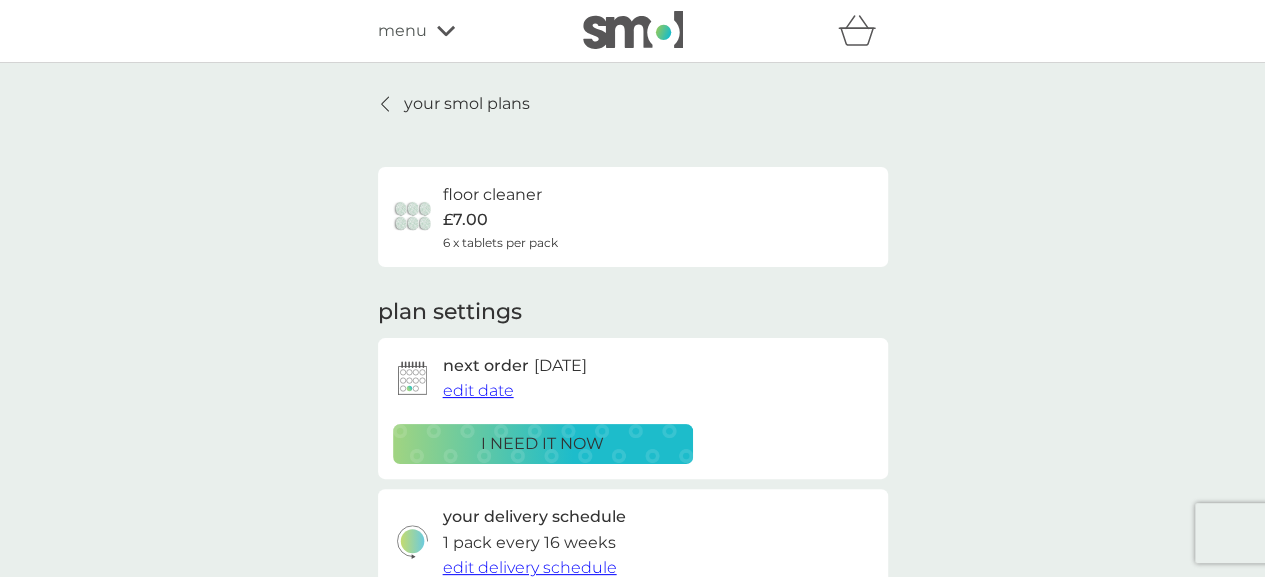 click on "your smol plans" at bounding box center [467, 104] 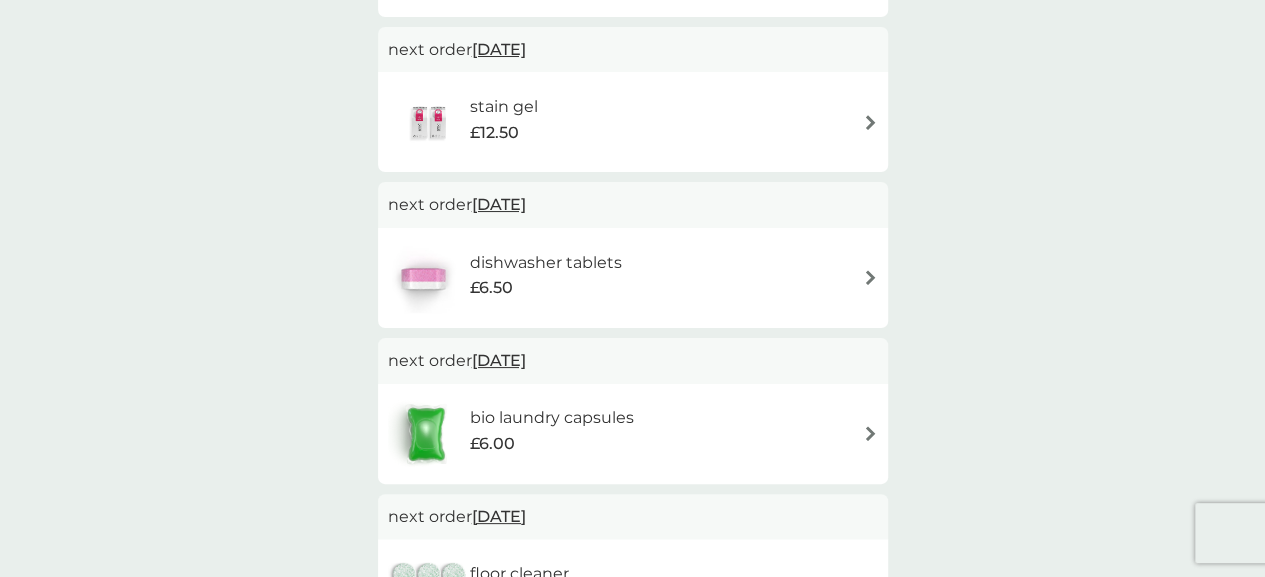 scroll, scrollTop: 560, scrollLeft: 0, axis: vertical 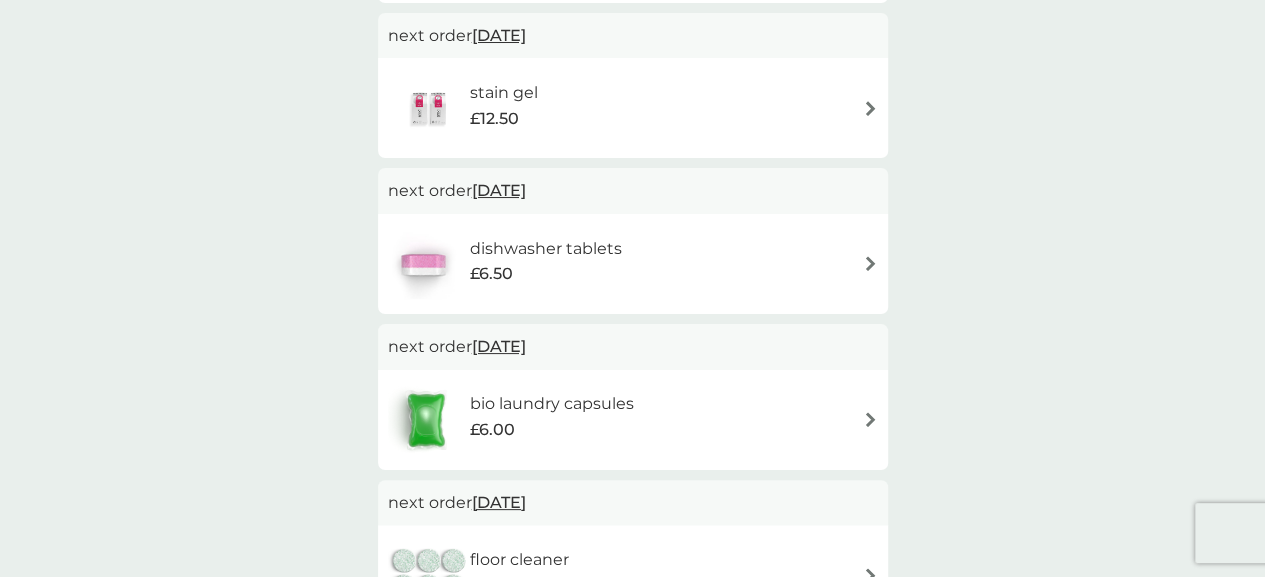 click on "[DATE]" at bounding box center (499, 346) 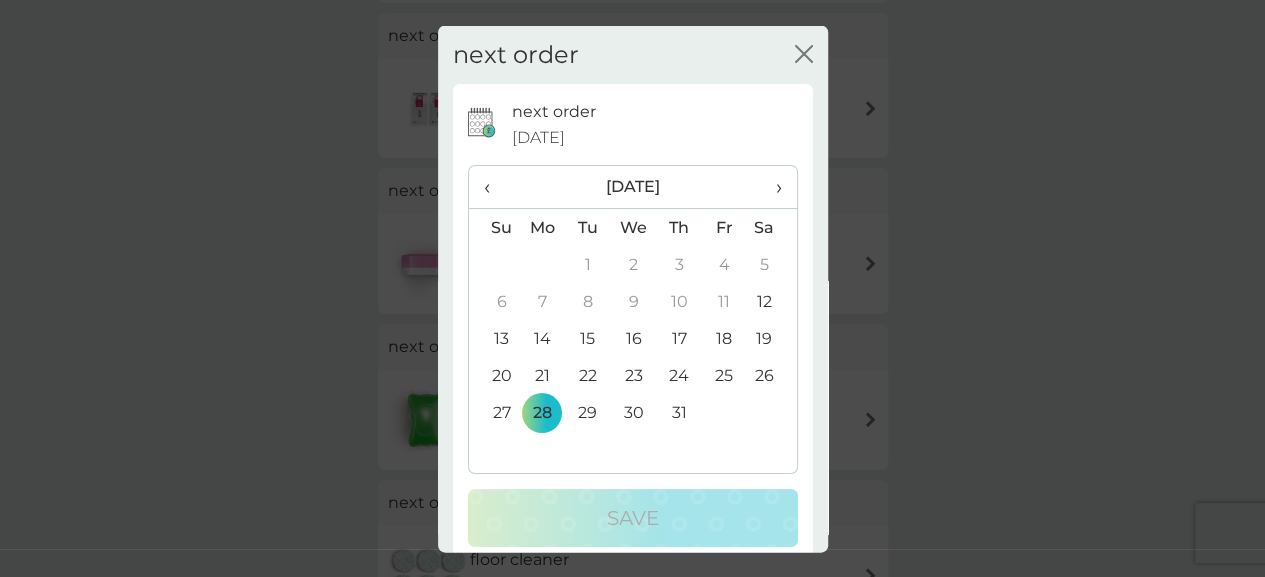 click on "27" at bounding box center (494, 412) 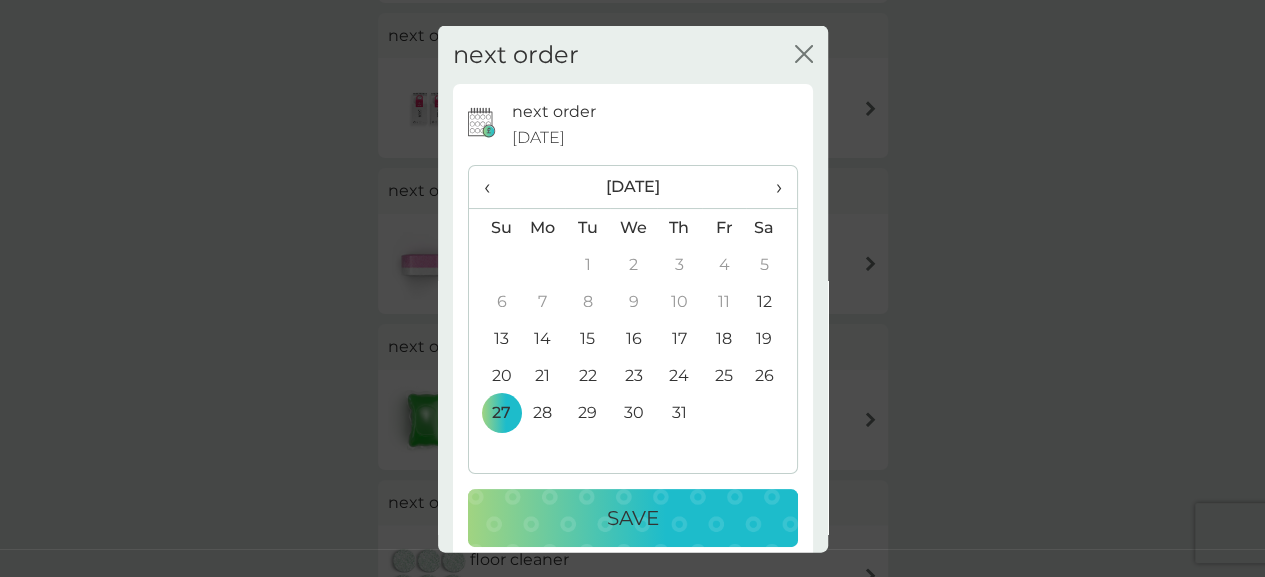 click on "Save" at bounding box center (633, 518) 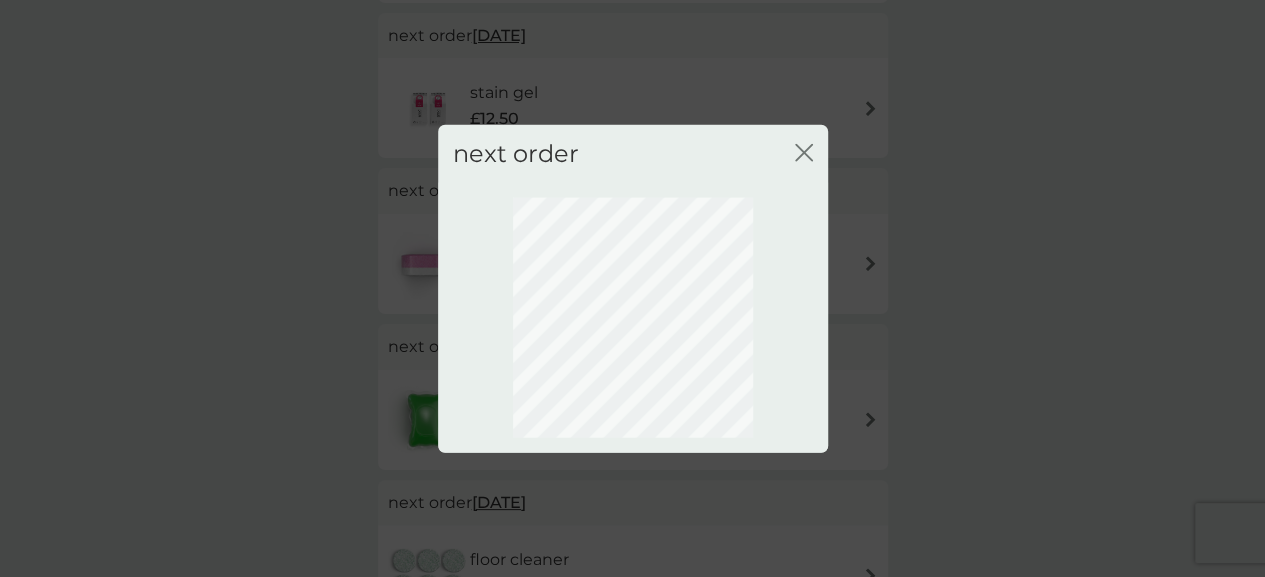 scroll, scrollTop: 261, scrollLeft: 0, axis: vertical 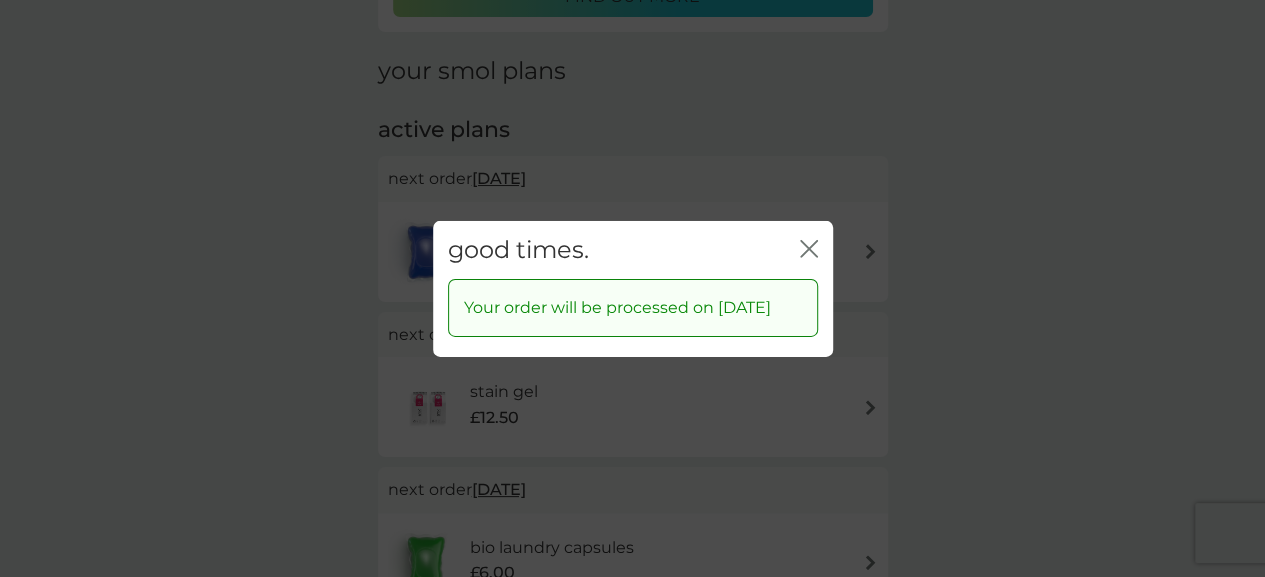 click on "close" 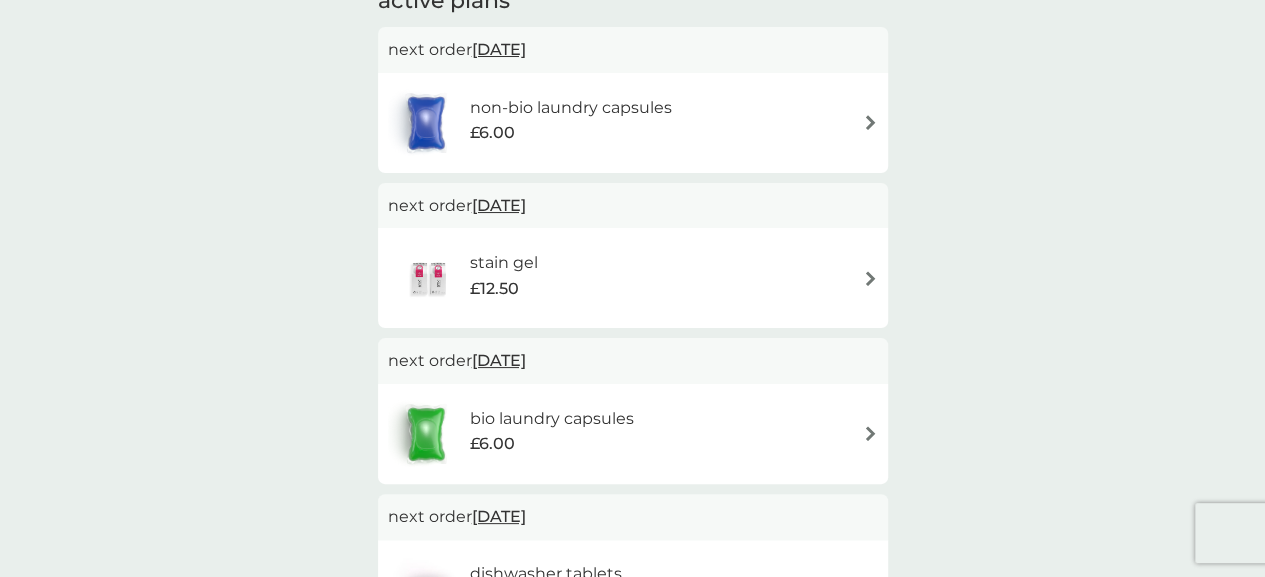 scroll, scrollTop: 410, scrollLeft: 0, axis: vertical 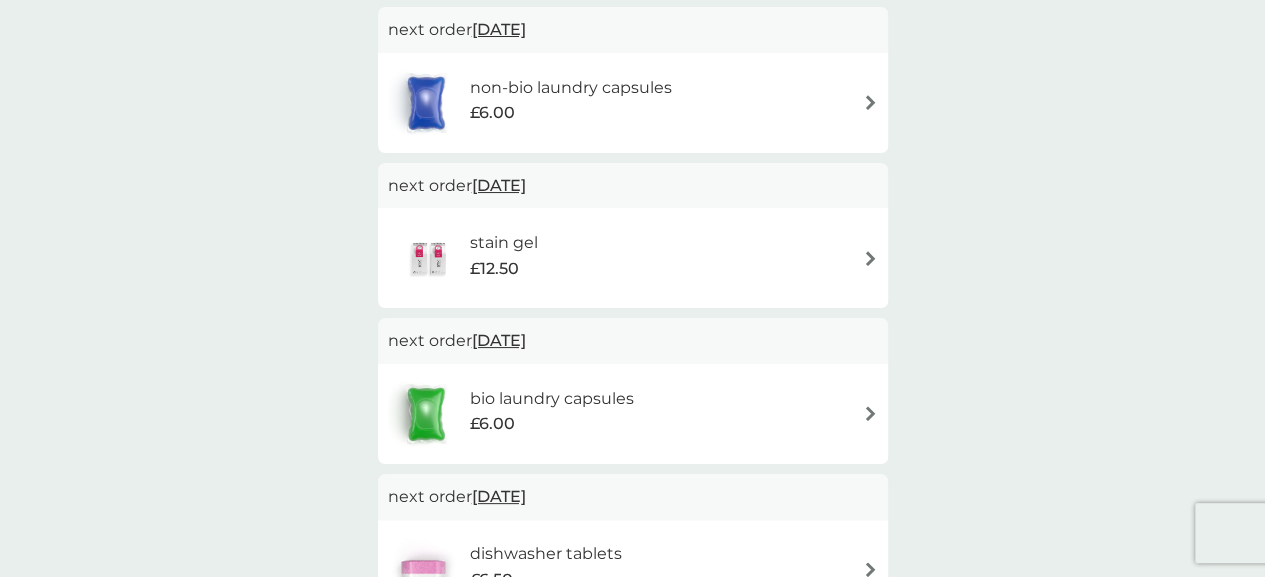 click on "£6.00" at bounding box center (570, 113) 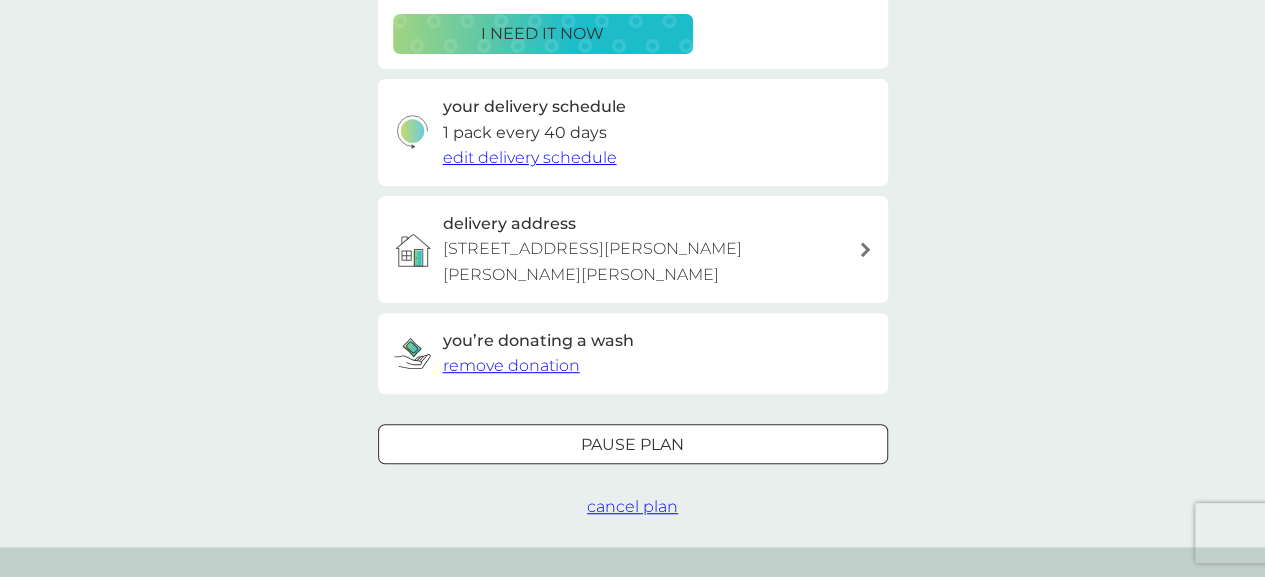 scroll, scrollTop: 0, scrollLeft: 0, axis: both 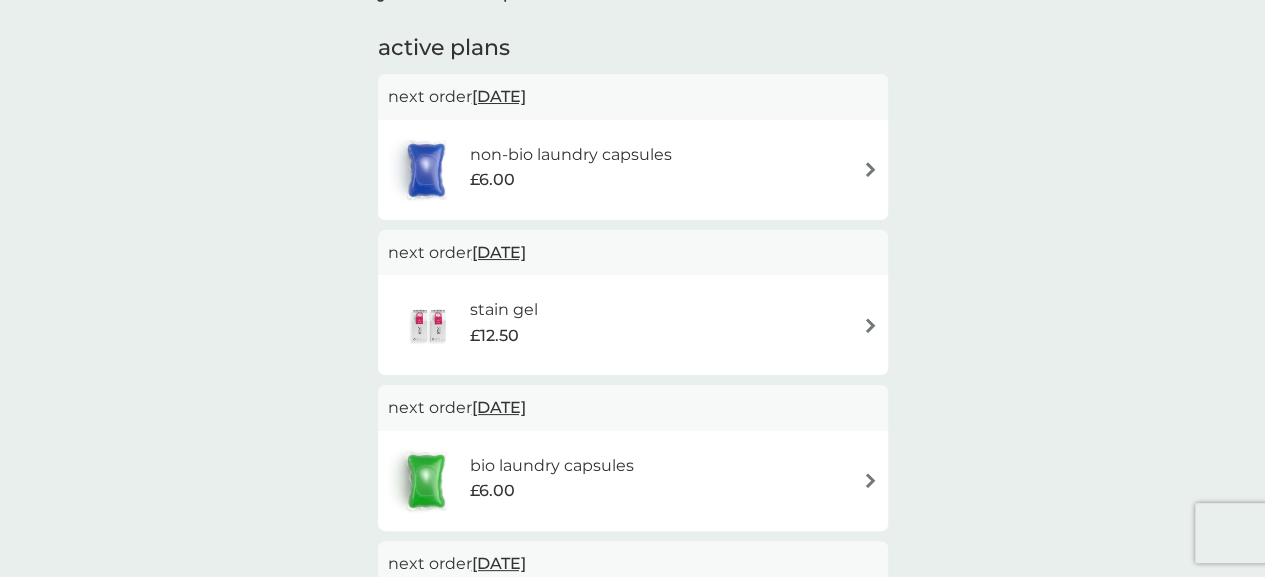 click on "[DATE]" at bounding box center (499, 96) 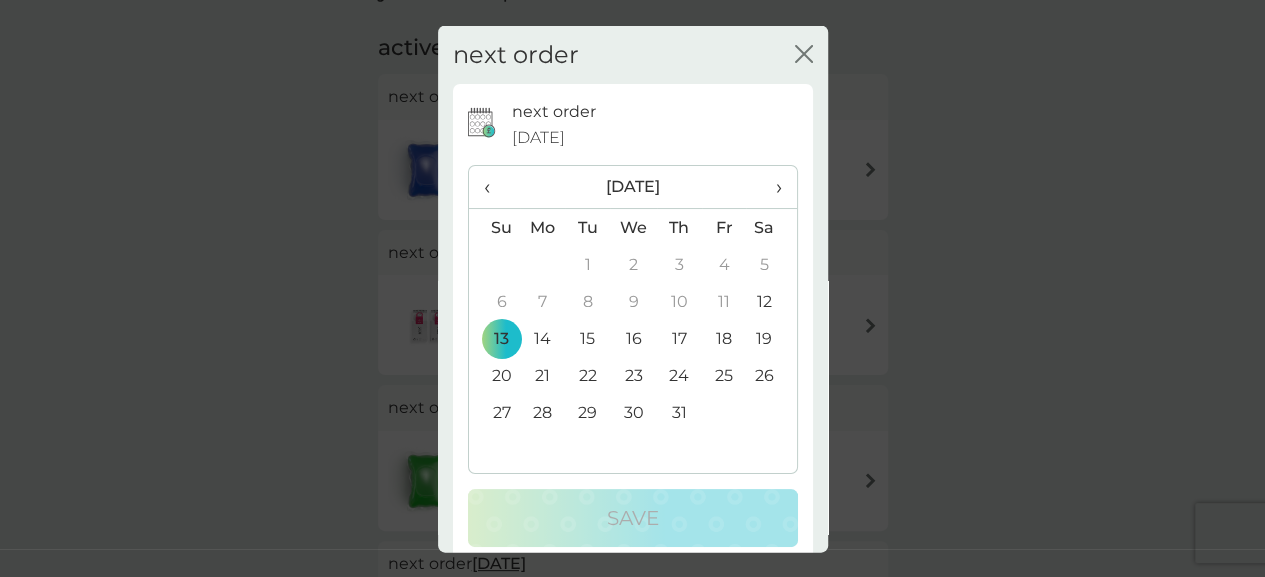 click on "close" at bounding box center (804, 54) 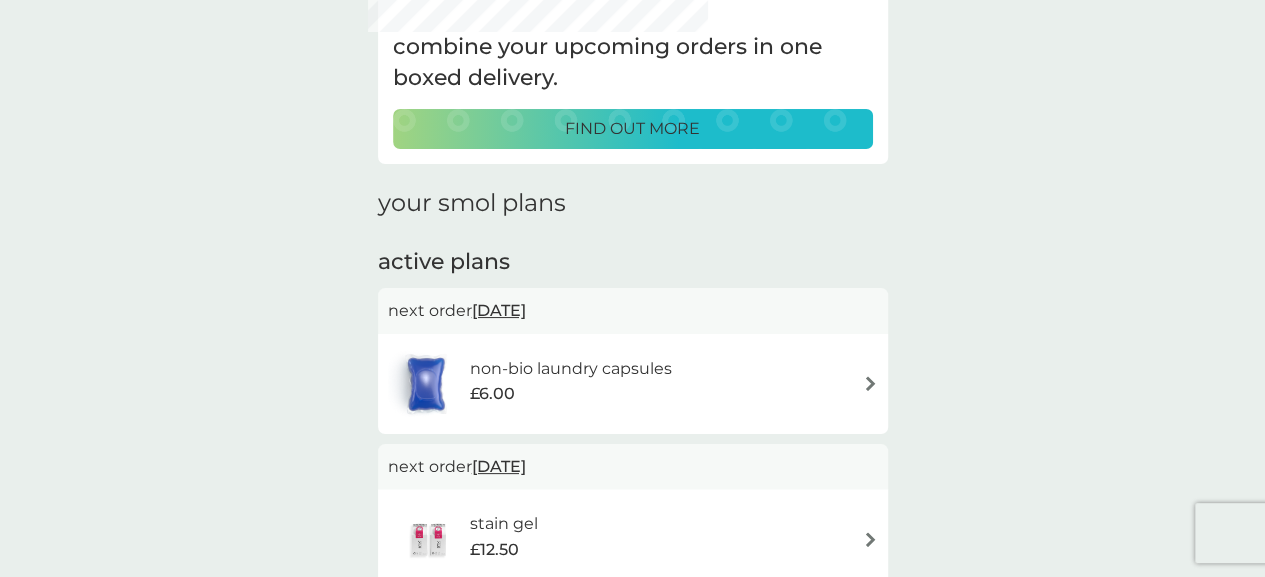 scroll, scrollTop: 0, scrollLeft: 0, axis: both 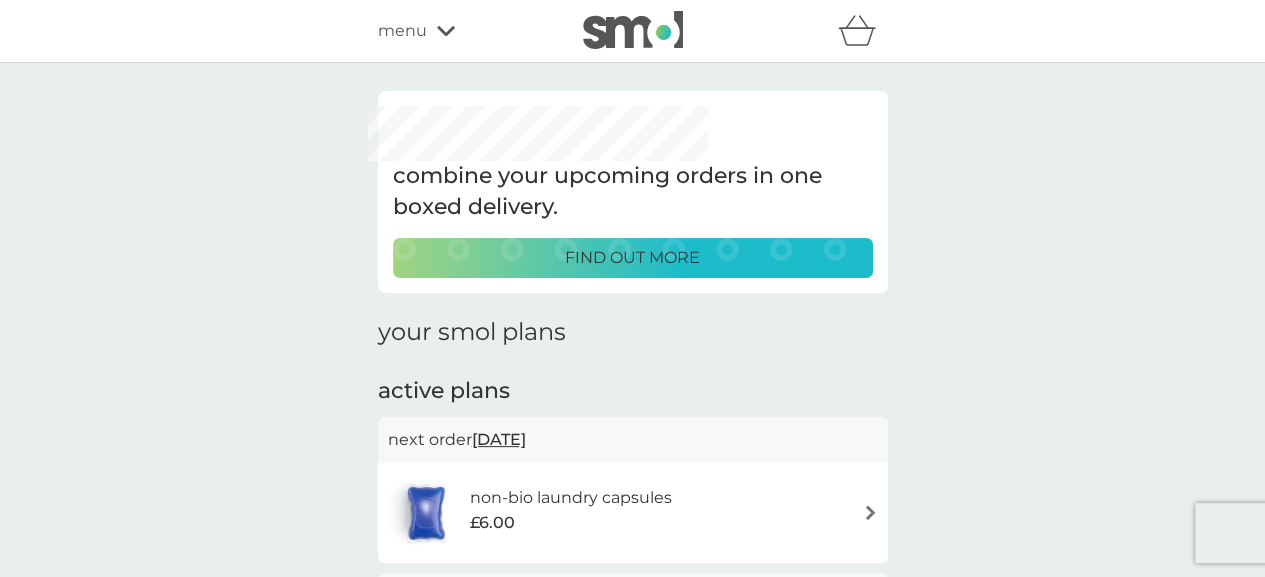 click on "find out more" at bounding box center (632, 258) 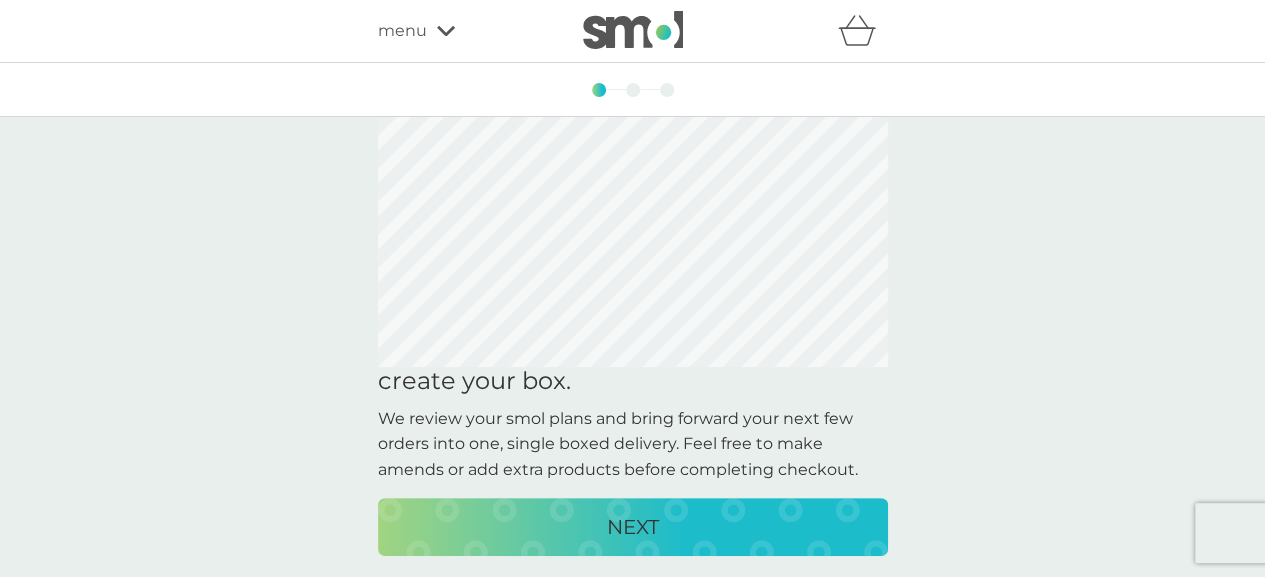 click on "NEXT" at bounding box center [633, 527] 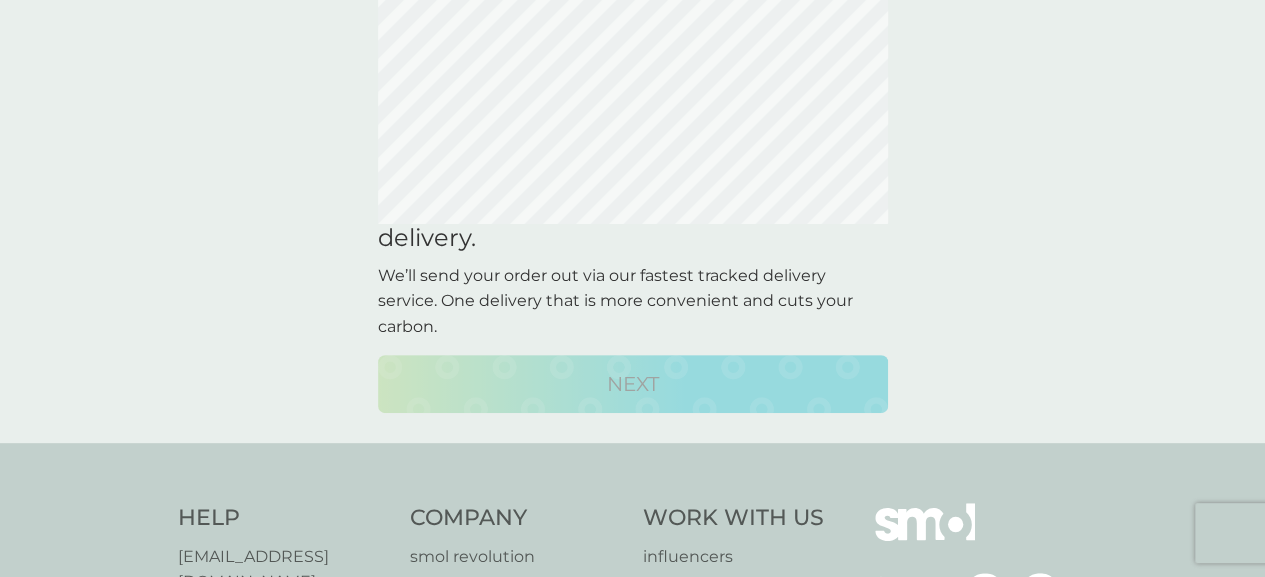scroll, scrollTop: 137, scrollLeft: 0, axis: vertical 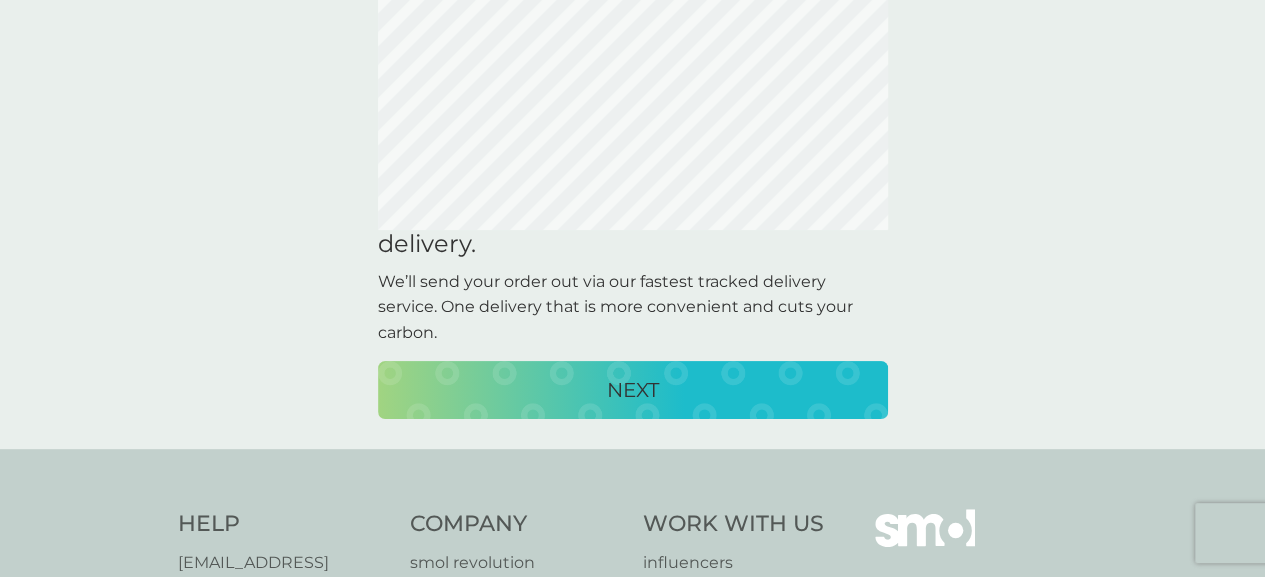 click on "NEXT" at bounding box center [633, 390] 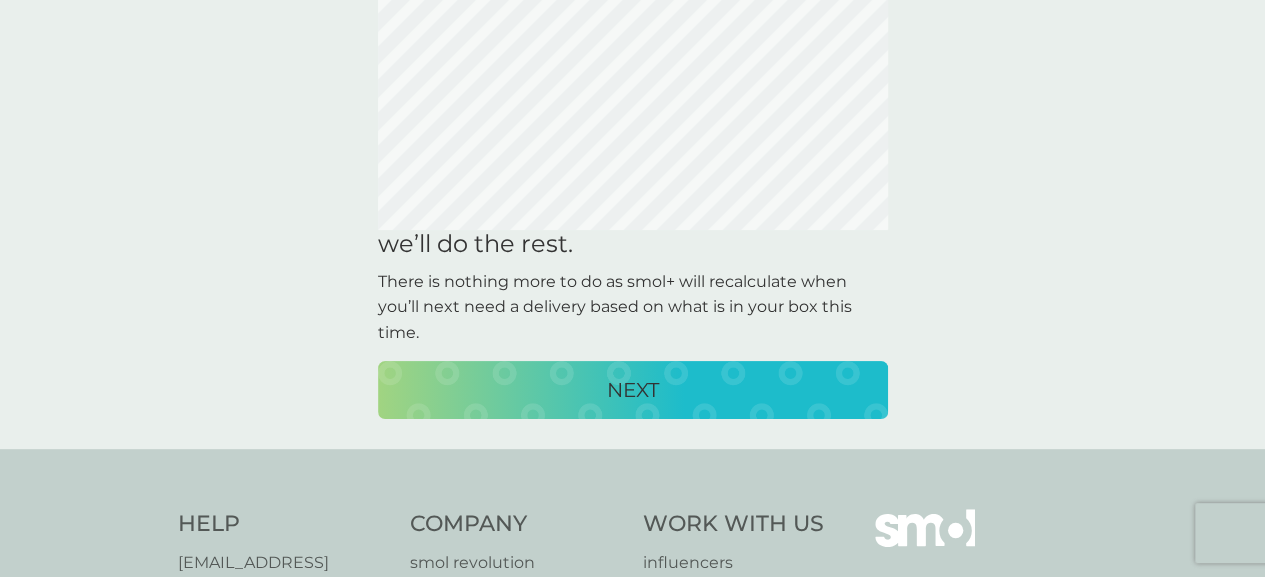 click on "NEXT" at bounding box center (633, 390) 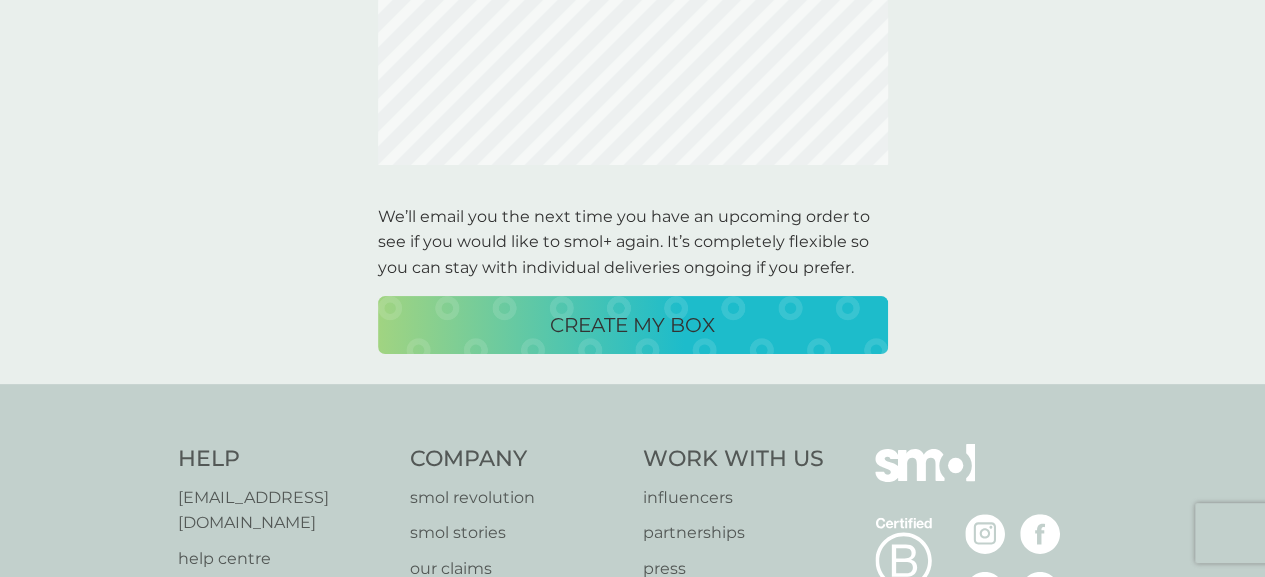 scroll, scrollTop: 0, scrollLeft: 0, axis: both 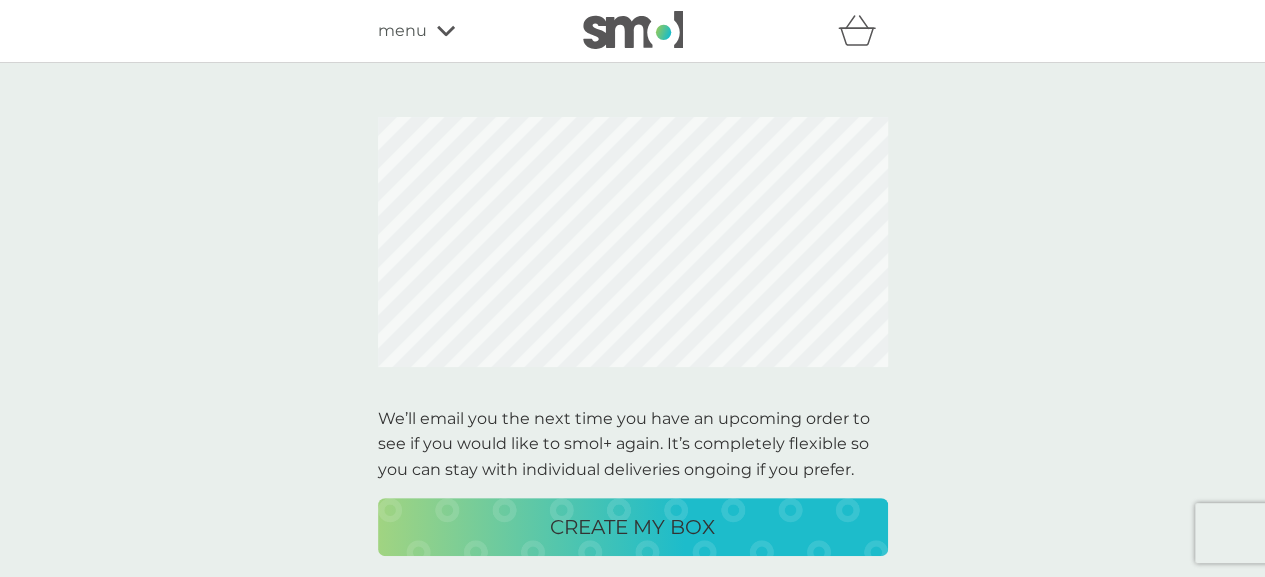 click on "menu" at bounding box center (402, 31) 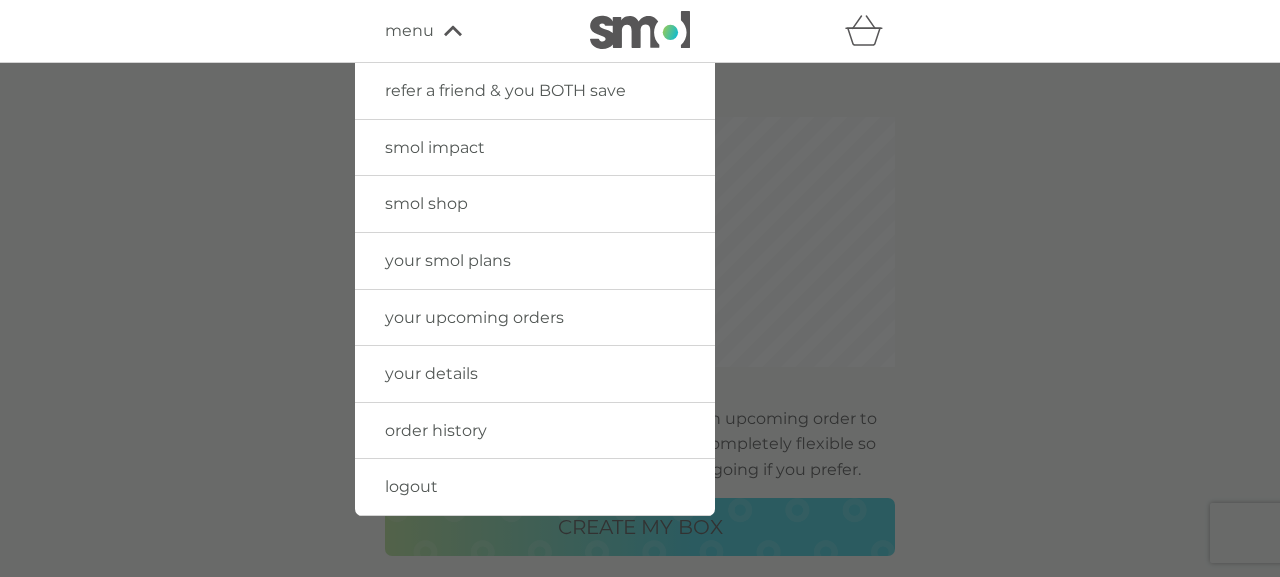 click on "your upcoming orders" at bounding box center (474, 317) 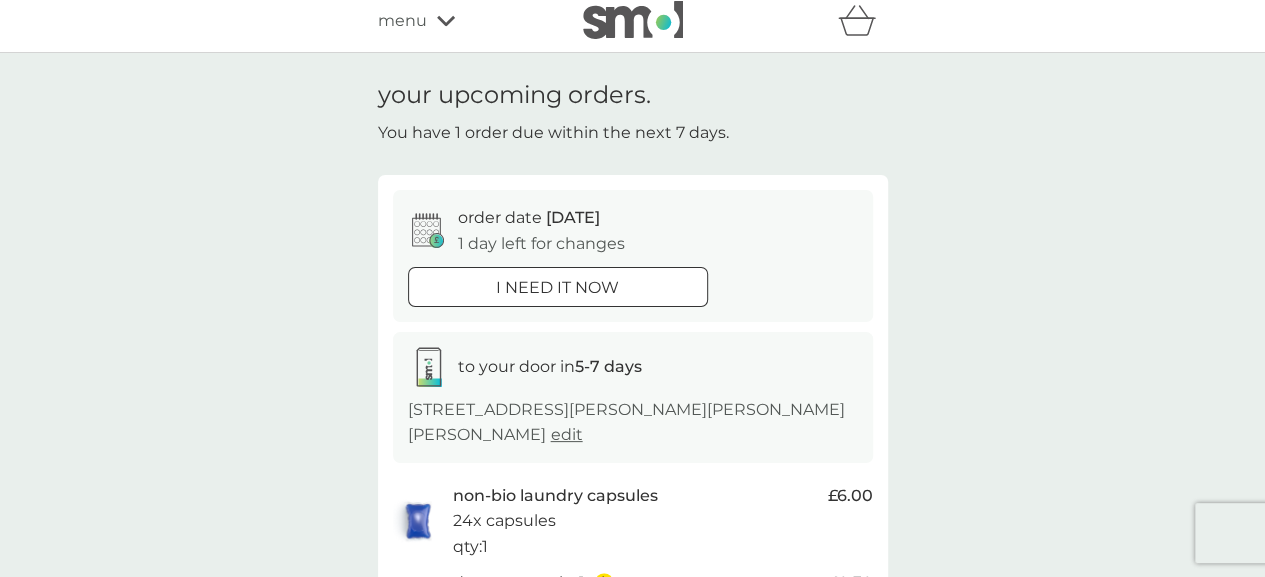 scroll, scrollTop: 0, scrollLeft: 0, axis: both 